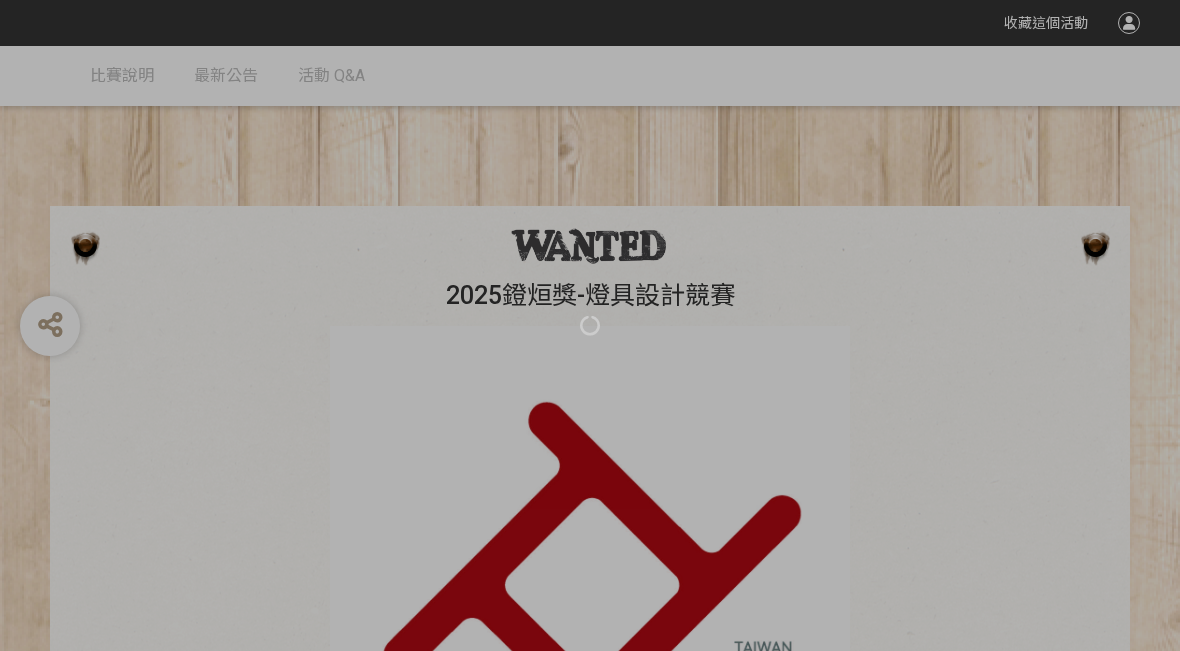 scroll, scrollTop: 0, scrollLeft: 0, axis: both 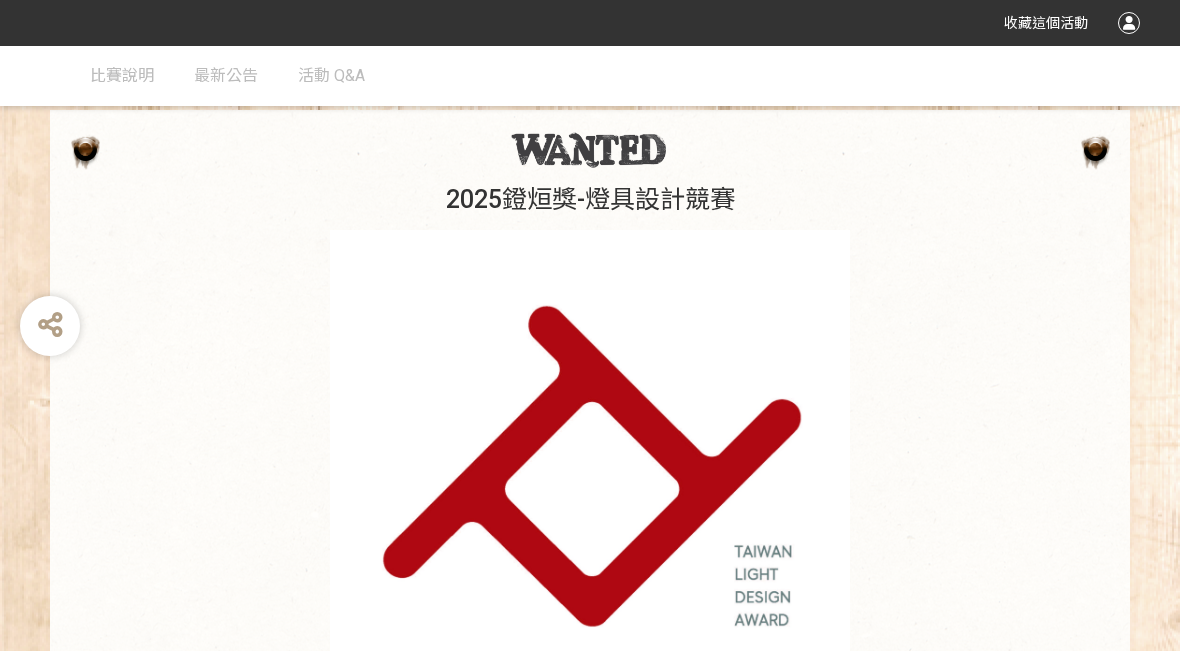 click on "最新公告" at bounding box center [226, 75] 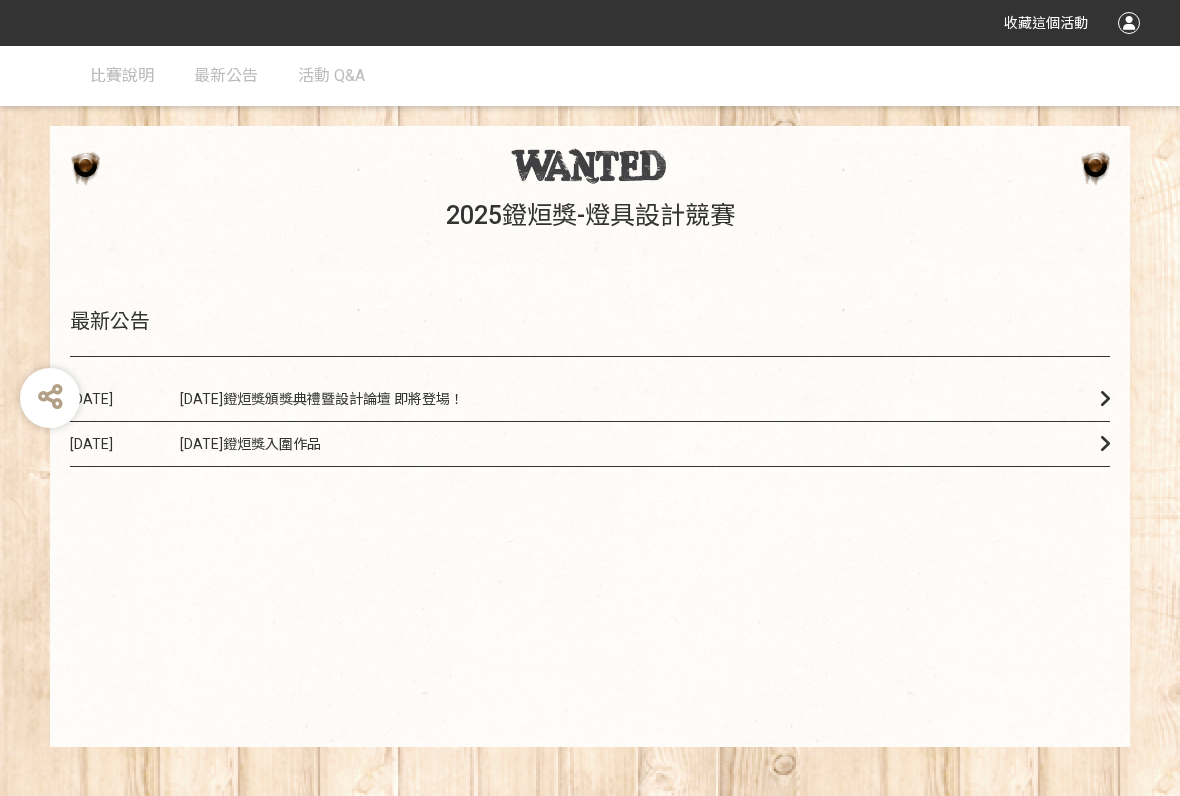 scroll, scrollTop: 83, scrollLeft: 0, axis: vertical 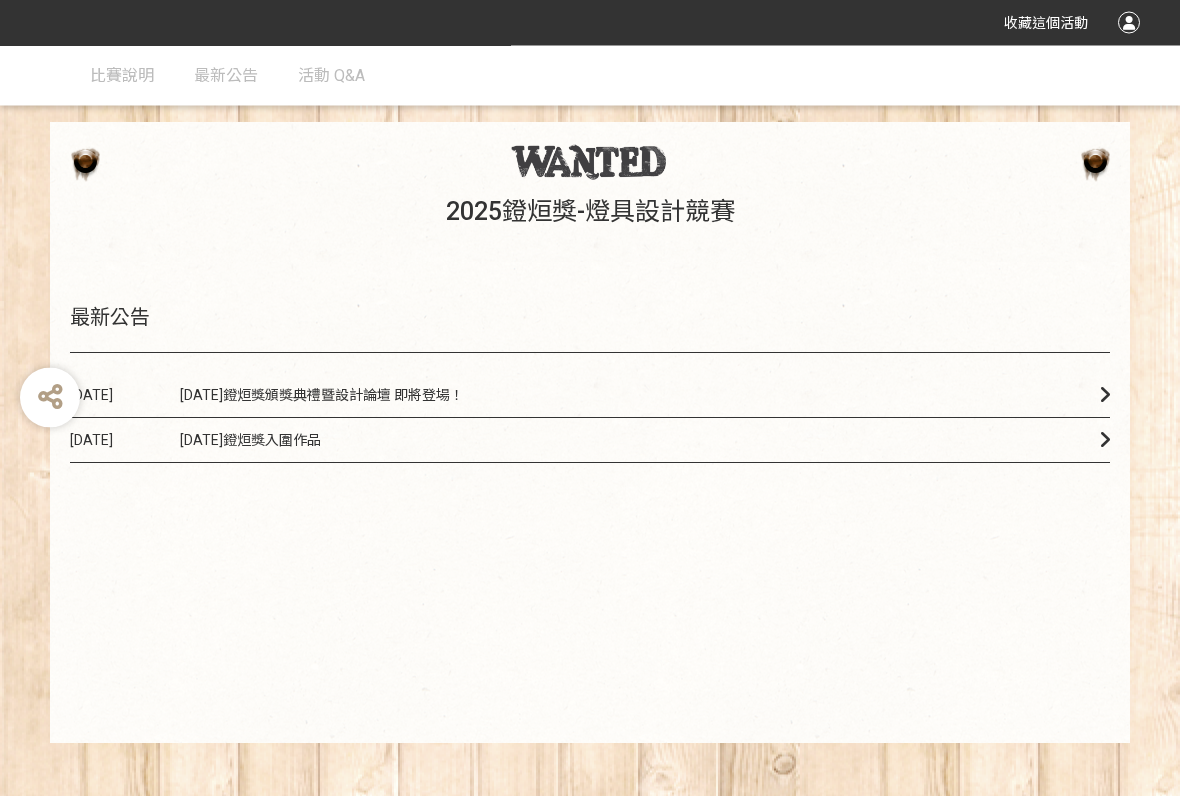 click on "[DATE]鐙烜獎頒獎典禮暨設計論壇 即將登場！" at bounding box center (322, 396) 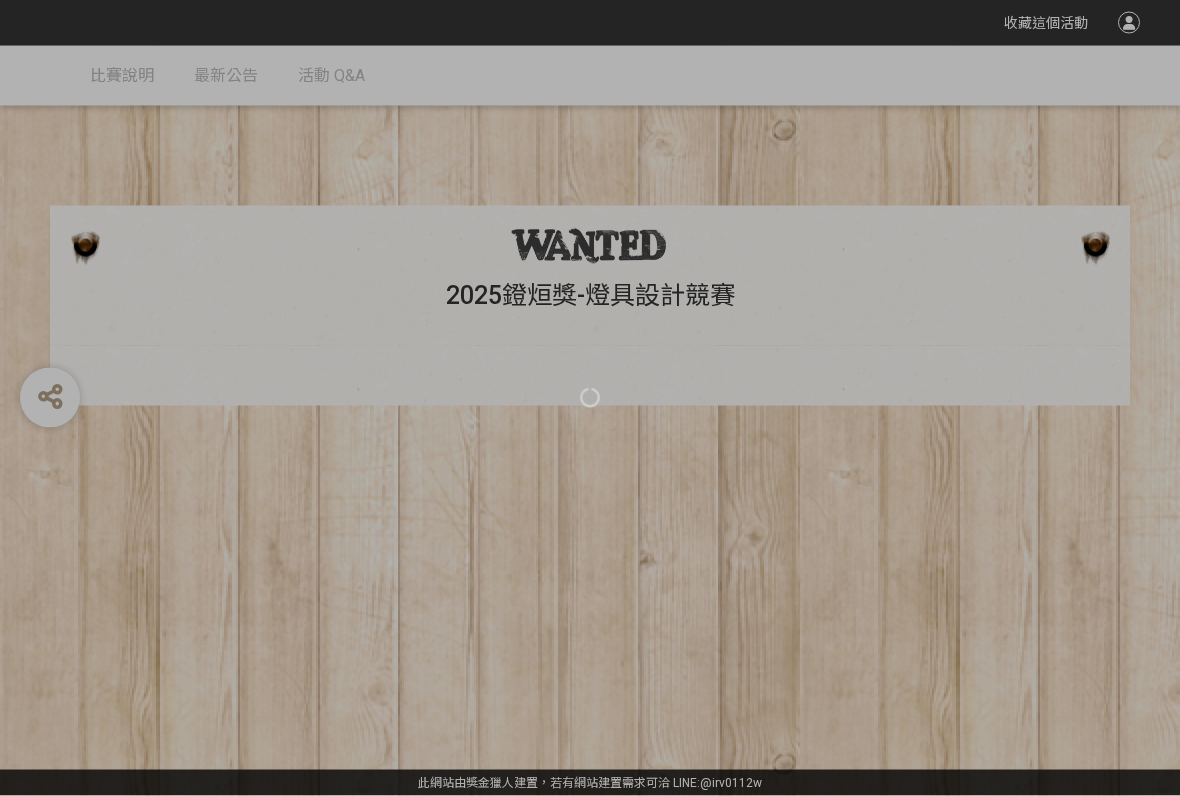 scroll, scrollTop: 25, scrollLeft: 0, axis: vertical 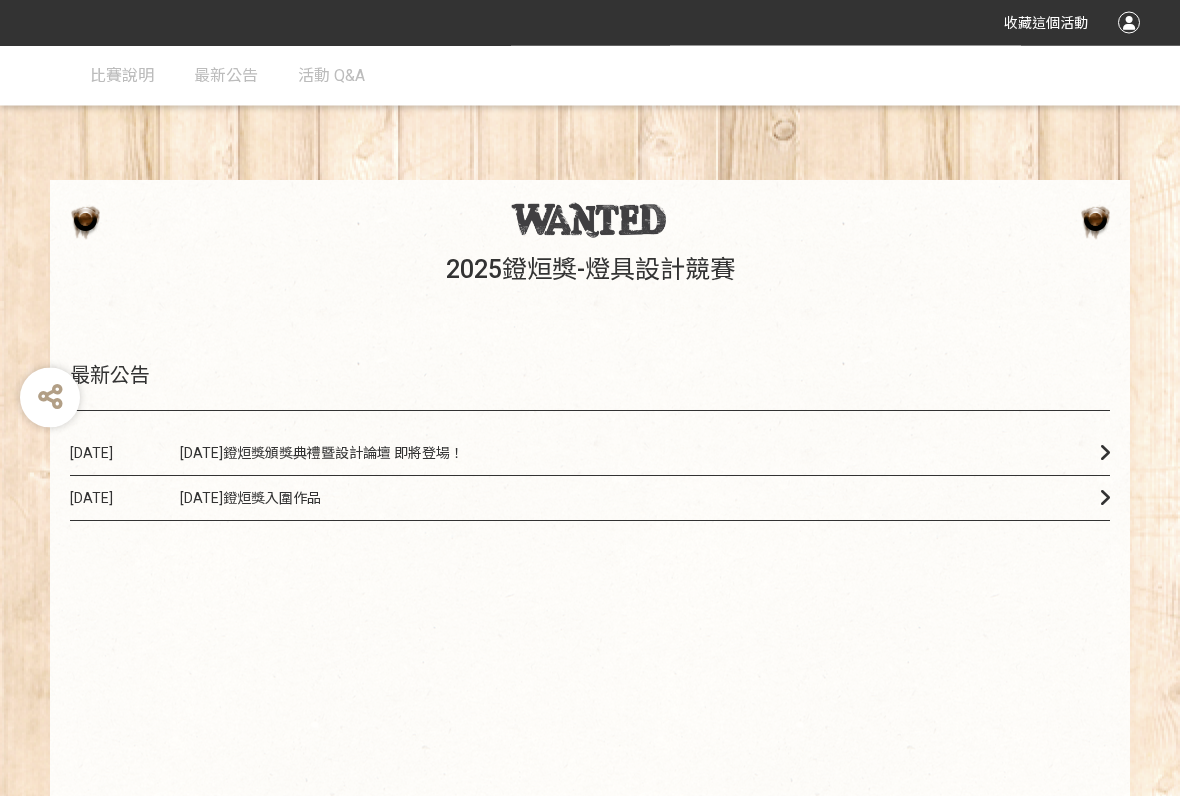 click on "[DATE] [DATE]鐙烜獎頒獎典禮暨設計論壇 即將登場！" 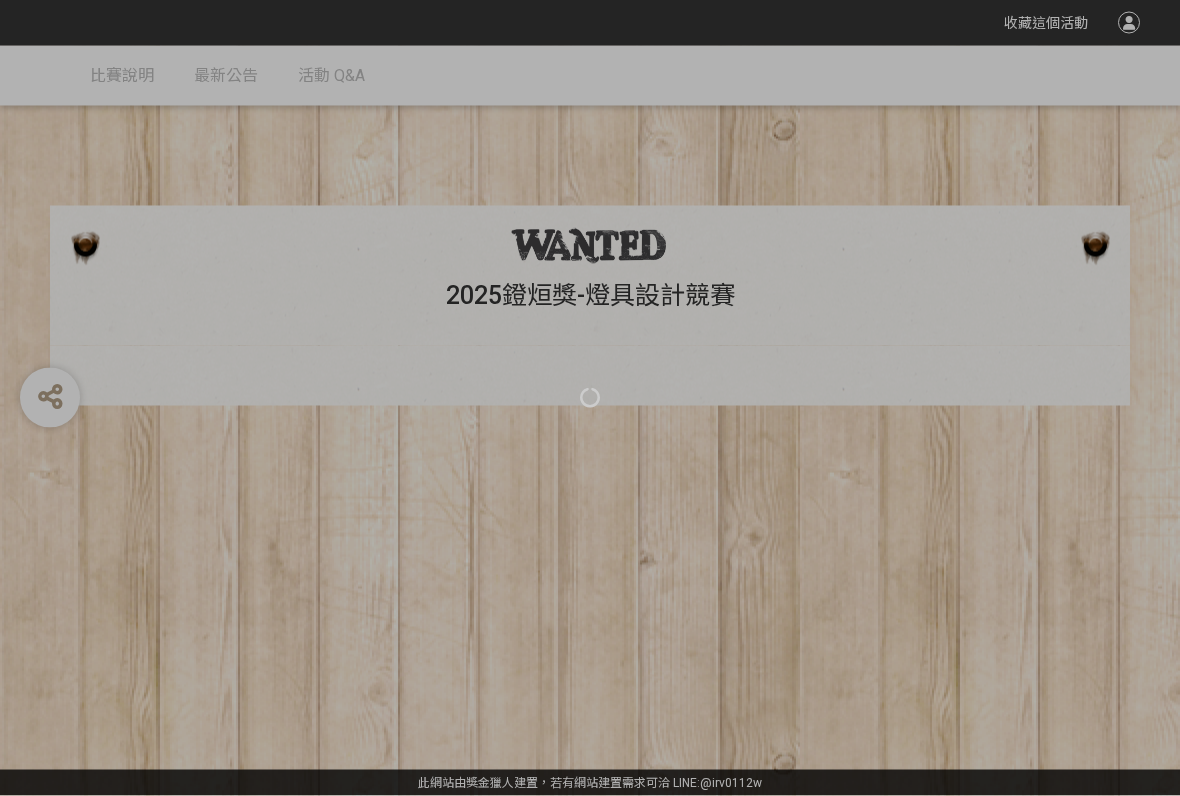 scroll, scrollTop: 25, scrollLeft: 0, axis: vertical 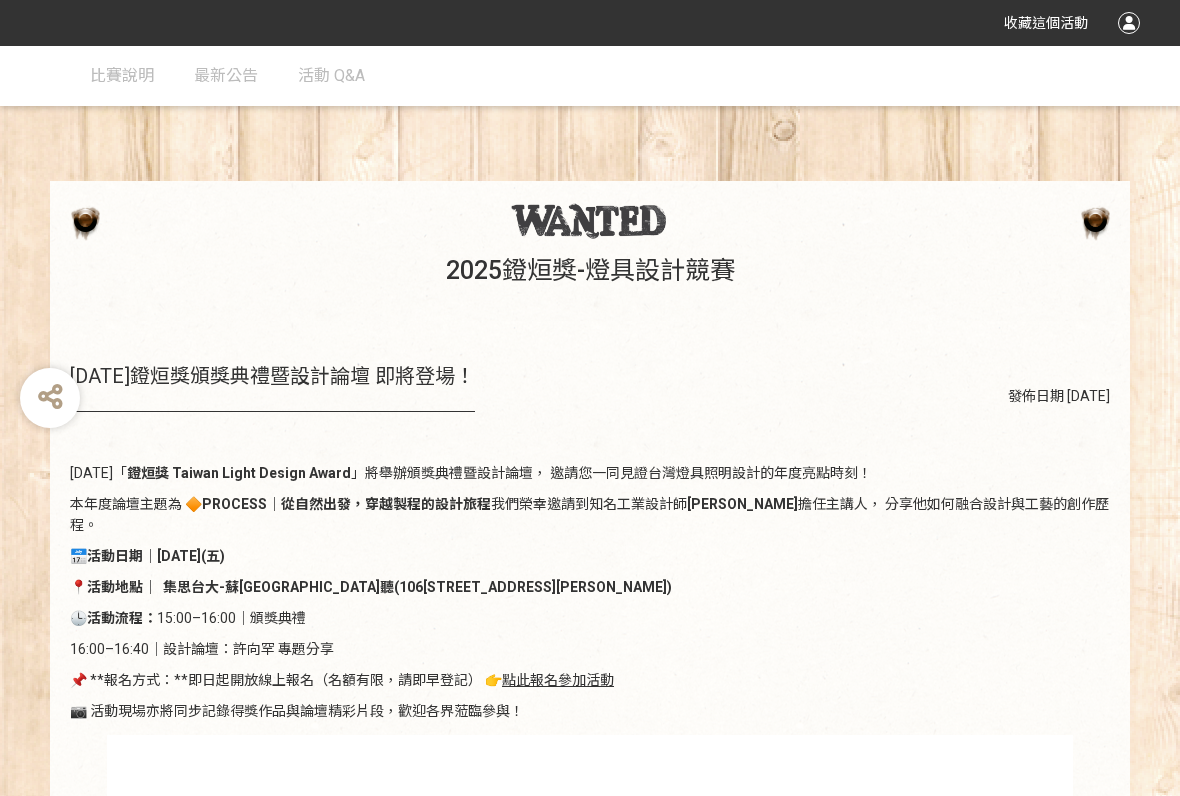 click at bounding box center (590, 442) 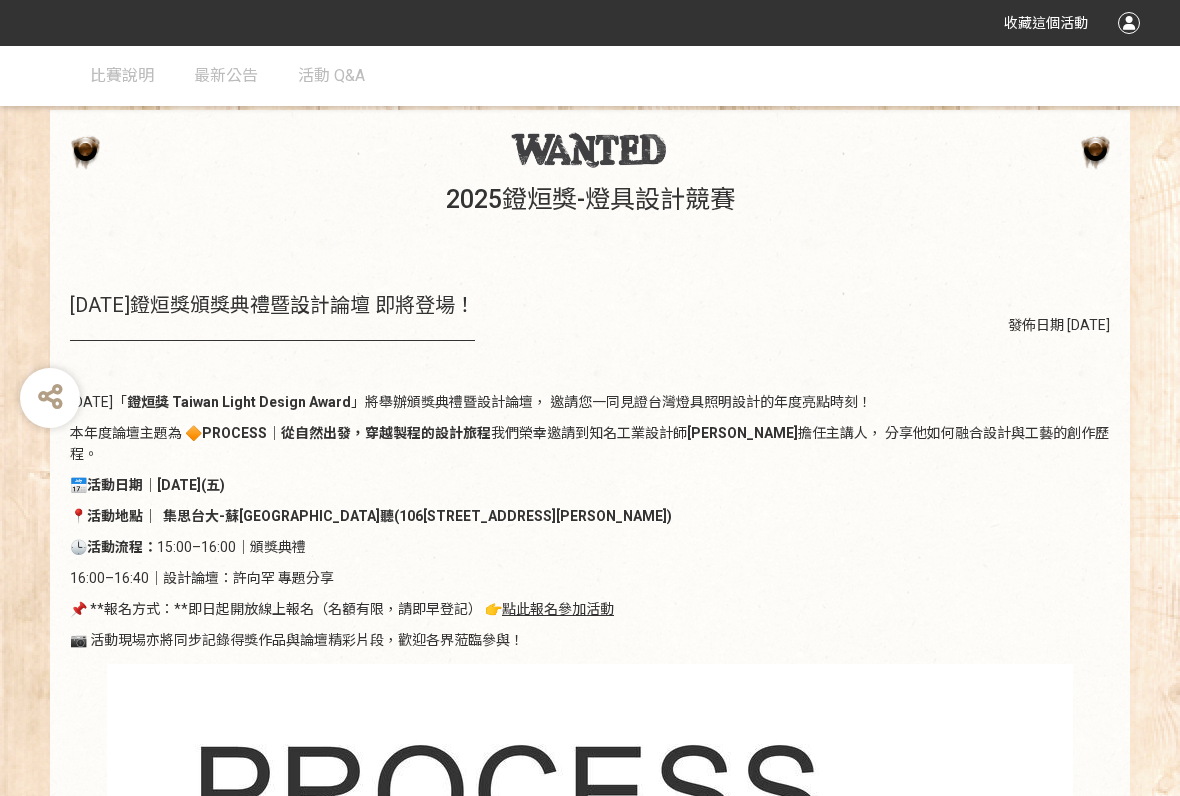 scroll, scrollTop: 95, scrollLeft: 0, axis: vertical 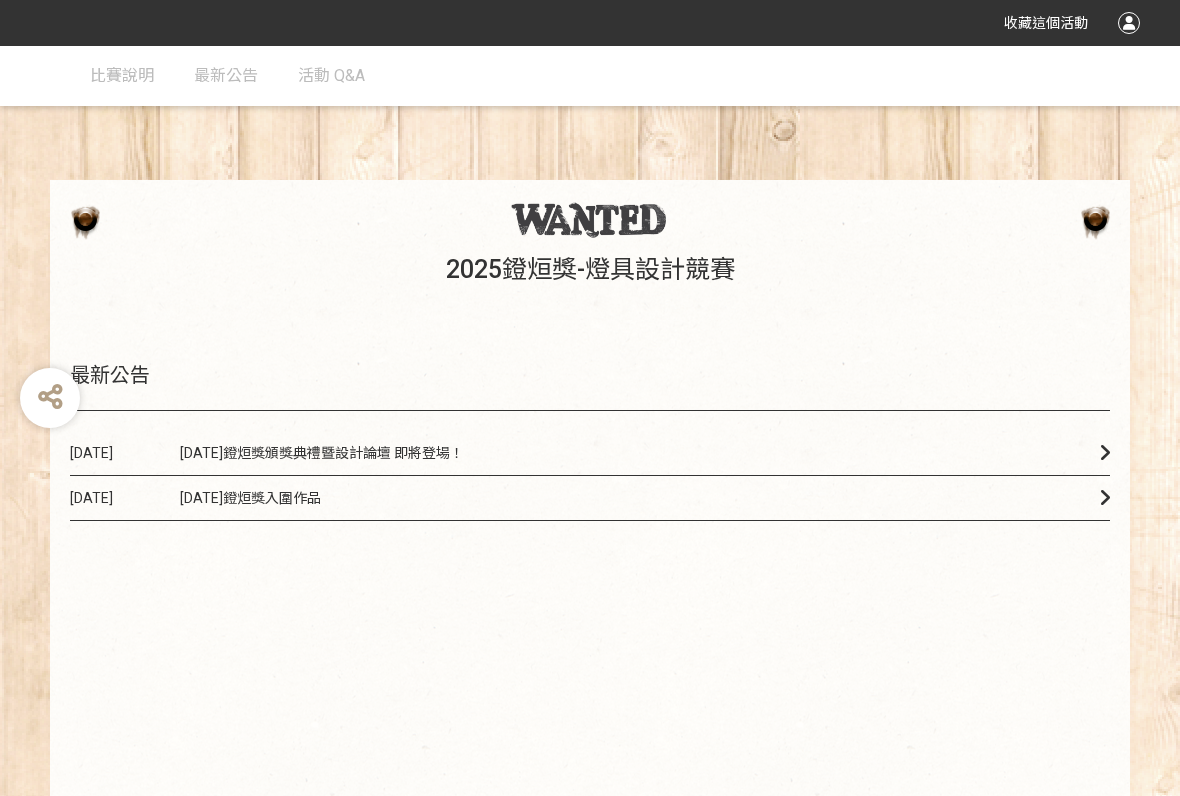 click on "[DATE]鐙烜獎頒獎典禮暨設計論壇 即將登場！" at bounding box center [322, 453] 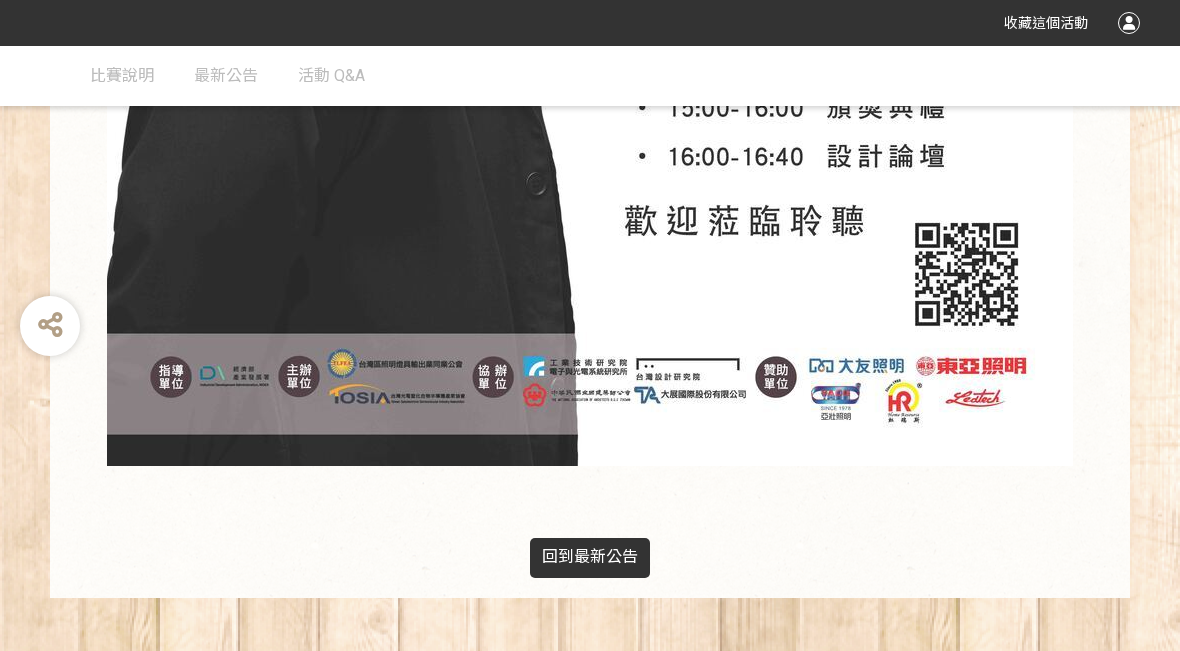 scroll, scrollTop: 1752, scrollLeft: 0, axis: vertical 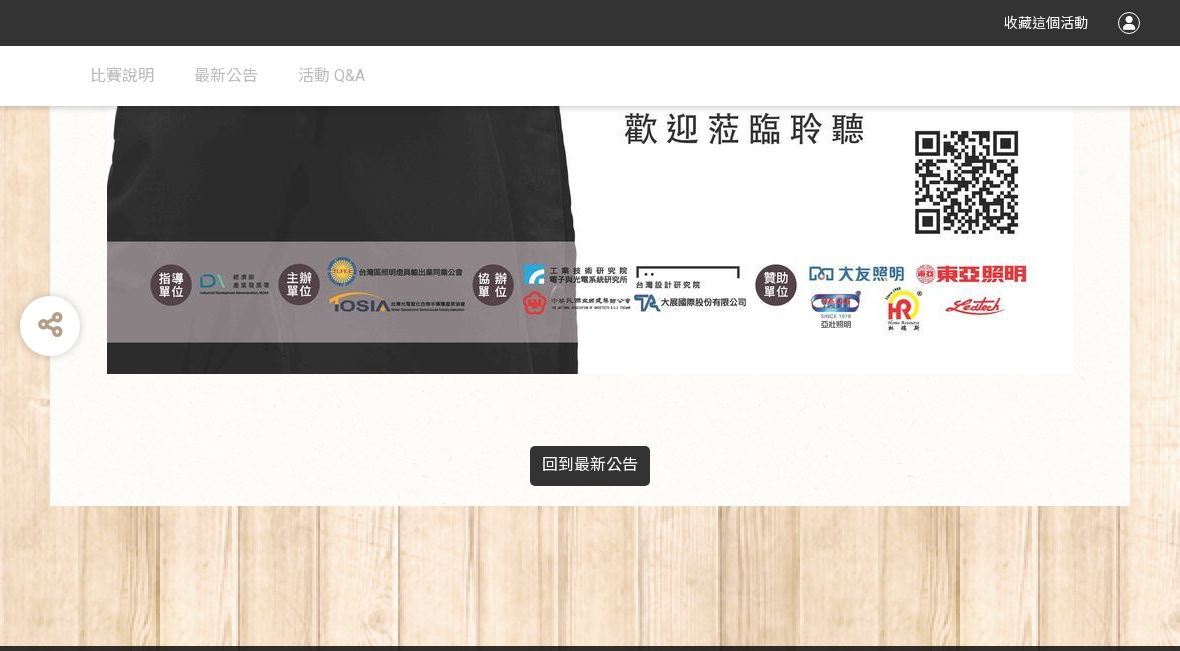click on "回到 最新公告" at bounding box center [590, 466] 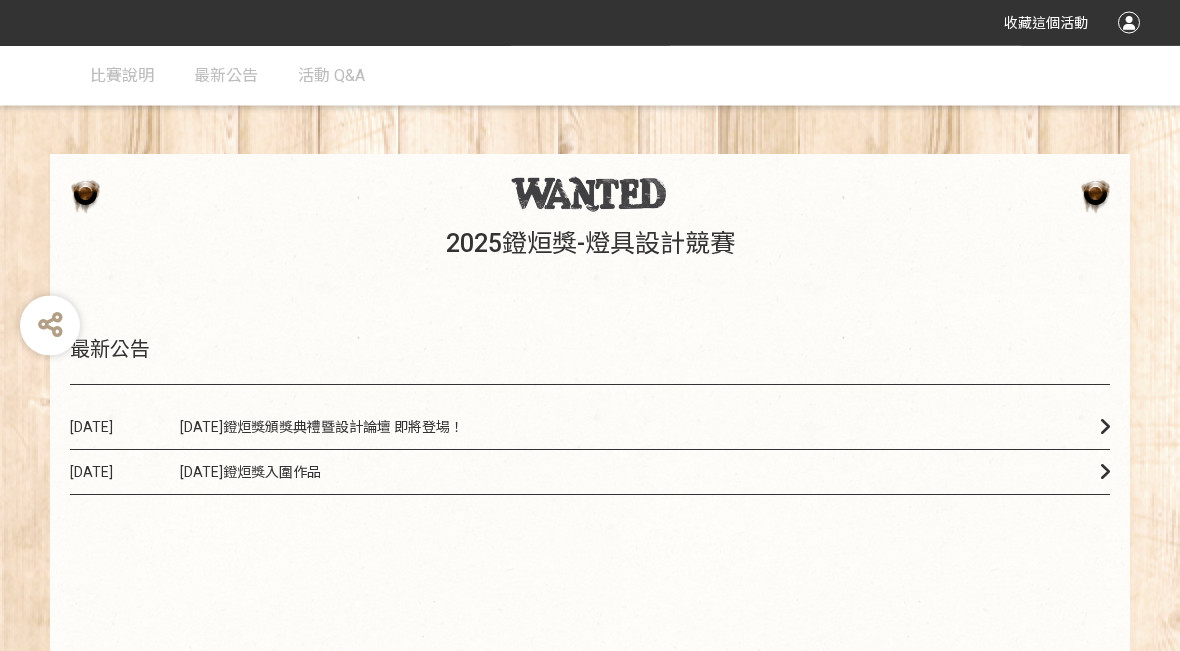 scroll, scrollTop: 0, scrollLeft: 0, axis: both 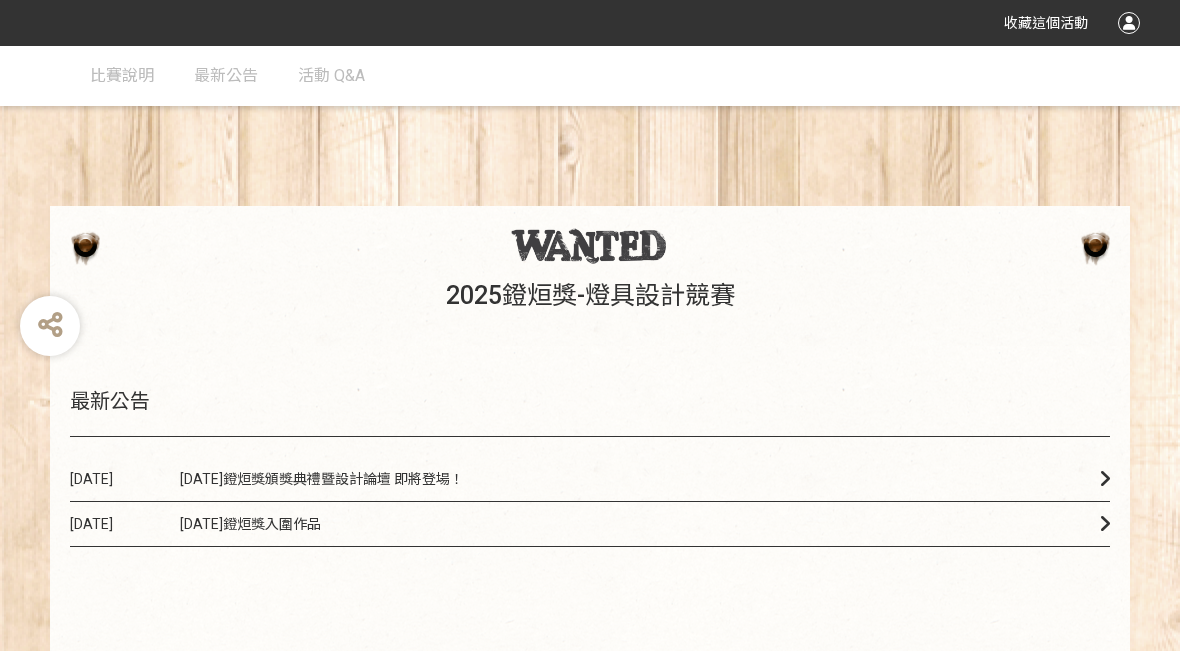 click on "[DATE] [DATE][PERSON_NAME]獎入圍作品" 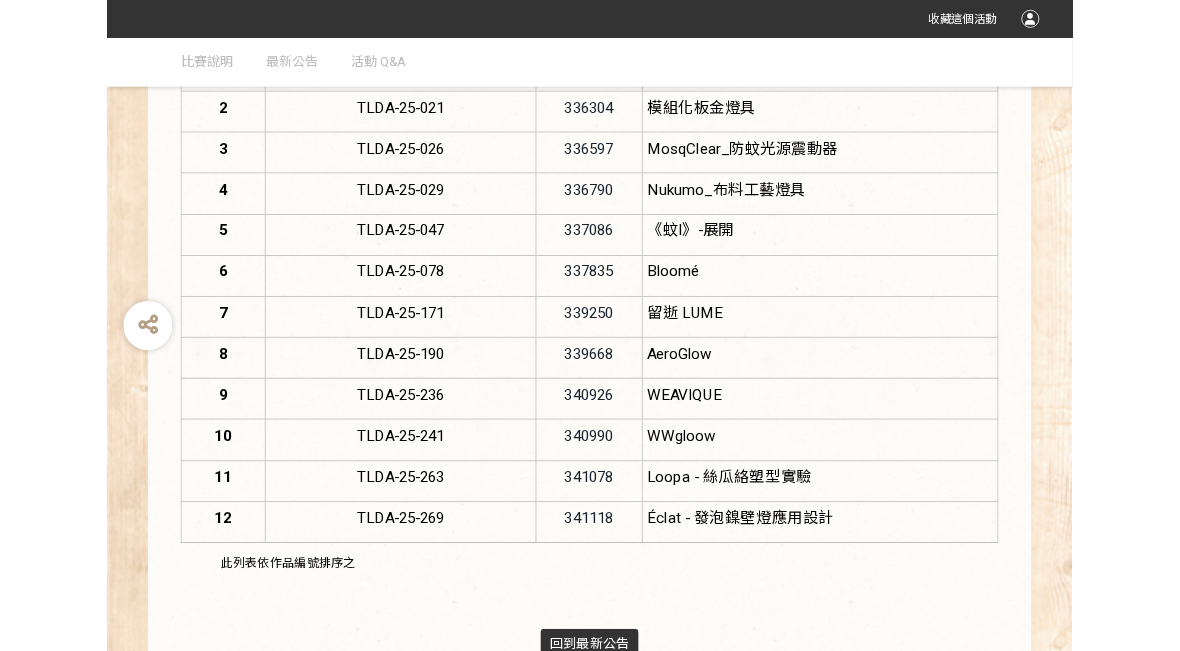 scroll, scrollTop: 665, scrollLeft: 0, axis: vertical 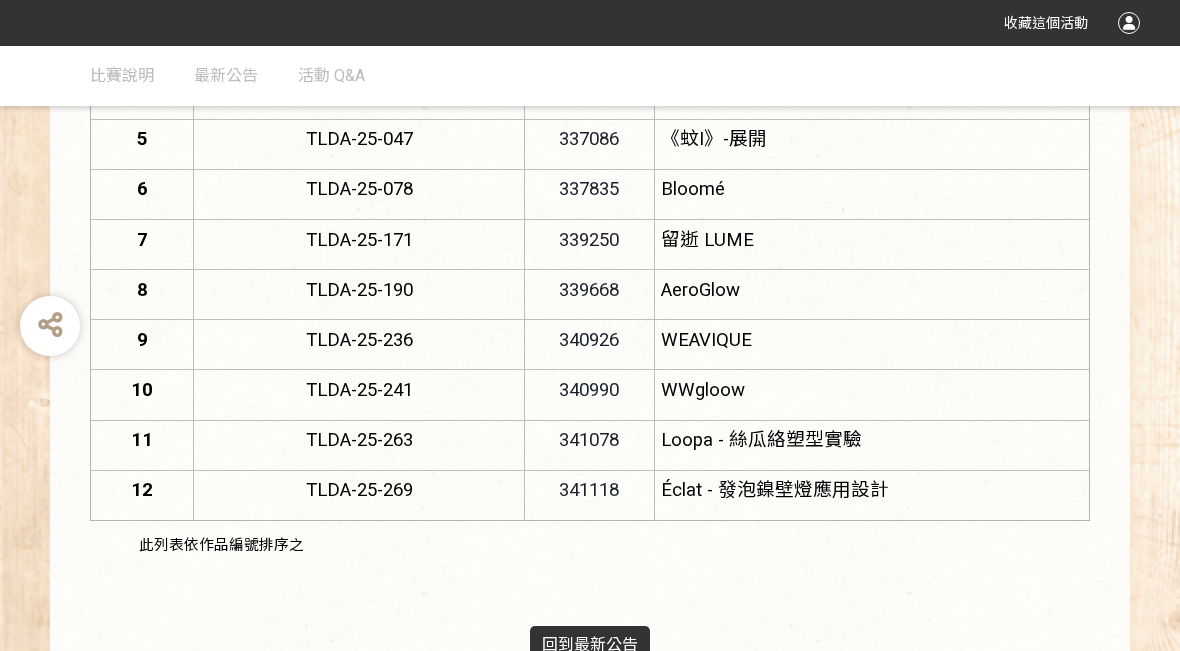 click on "作為台灣唯一以照明產品設計為主軸的競賽，「鐙烜獎」今年吸引來自全台38所學校、共計322件作品參賽。評審團表示，本屆參賽作品在類型上表現多元，創作者勇於嘗試異材質的融合，展現設計創新之餘，也積極回應環境永續等議題，令人印象深刻。評審們也期待在決選階段，親見設計實體模型與創作者的理念闡述，深入感受他們的創意實力與對設計的熱忱。 件數 作品編號 SID 作品名稱 1 TLDA-25-001 334287 精榫之光 2 TLDA-25-021 336304 模組化板金燈具 3 TLDA-25-026 336597 MosqClear_防蚊光源震動器 4 TLDA-25-029 336790 Nukumo_布料工藝燈具 5 TLDA-25-047 337086 《蚊I》-展開 6 TLDA-25-078 337835 Bloomé 7 TLDA-25-171 339250 留逝 LUME 8 TLDA-25-190 339668 AeroGlow 9 TLDA-25-236 340926 WEAVIQUE 10 TLDA-25-241 340990 WWgloow 11 TLDA-25-263 341078 Loopa - 絲瓜絡塑型實驗 12 TLDA-25-269 341118" 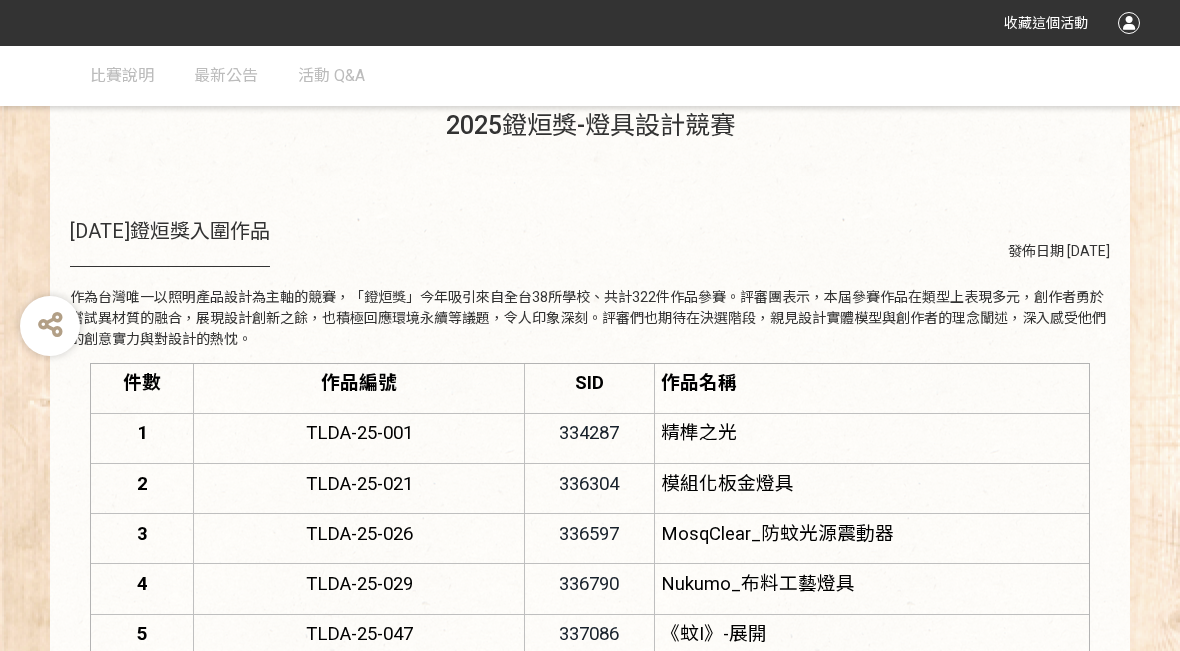 scroll, scrollTop: 146, scrollLeft: 0, axis: vertical 